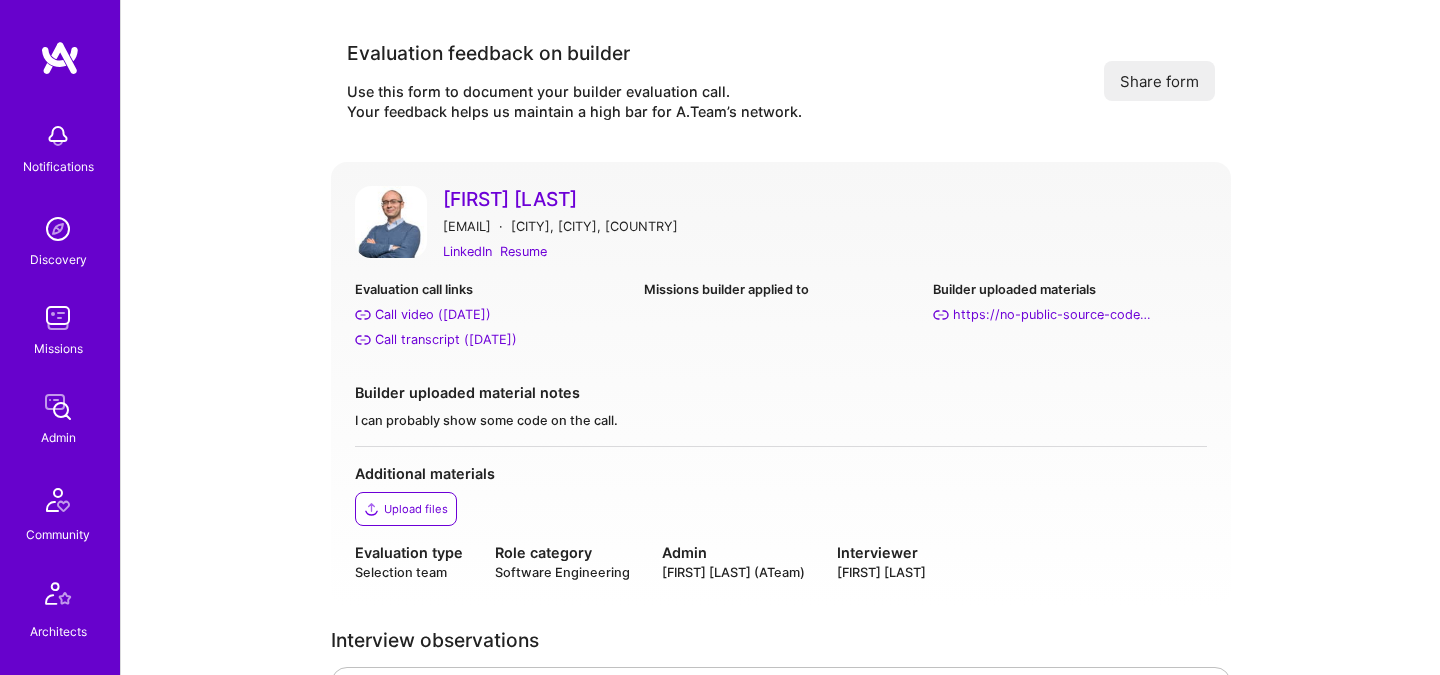 scroll, scrollTop: 66, scrollLeft: 0, axis: vertical 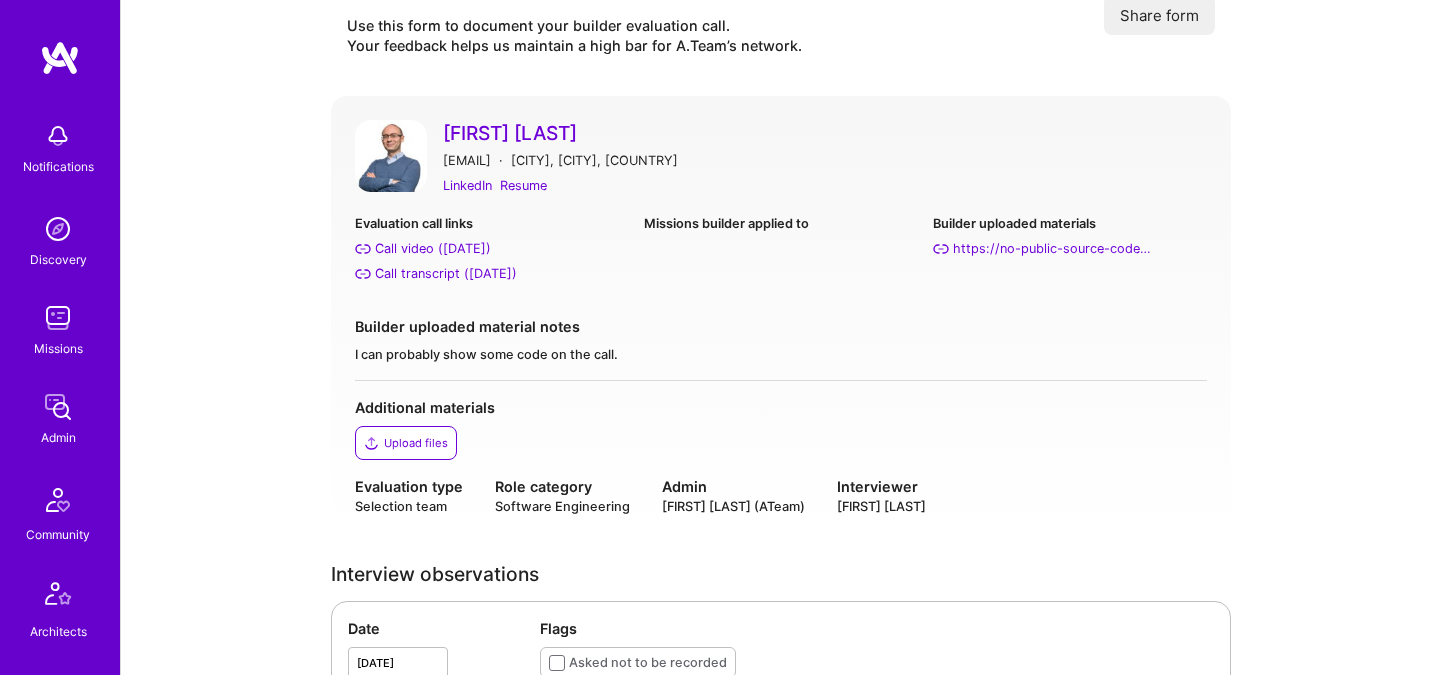 click on "Stanislav Krasnoyarov" at bounding box center (825, 133) 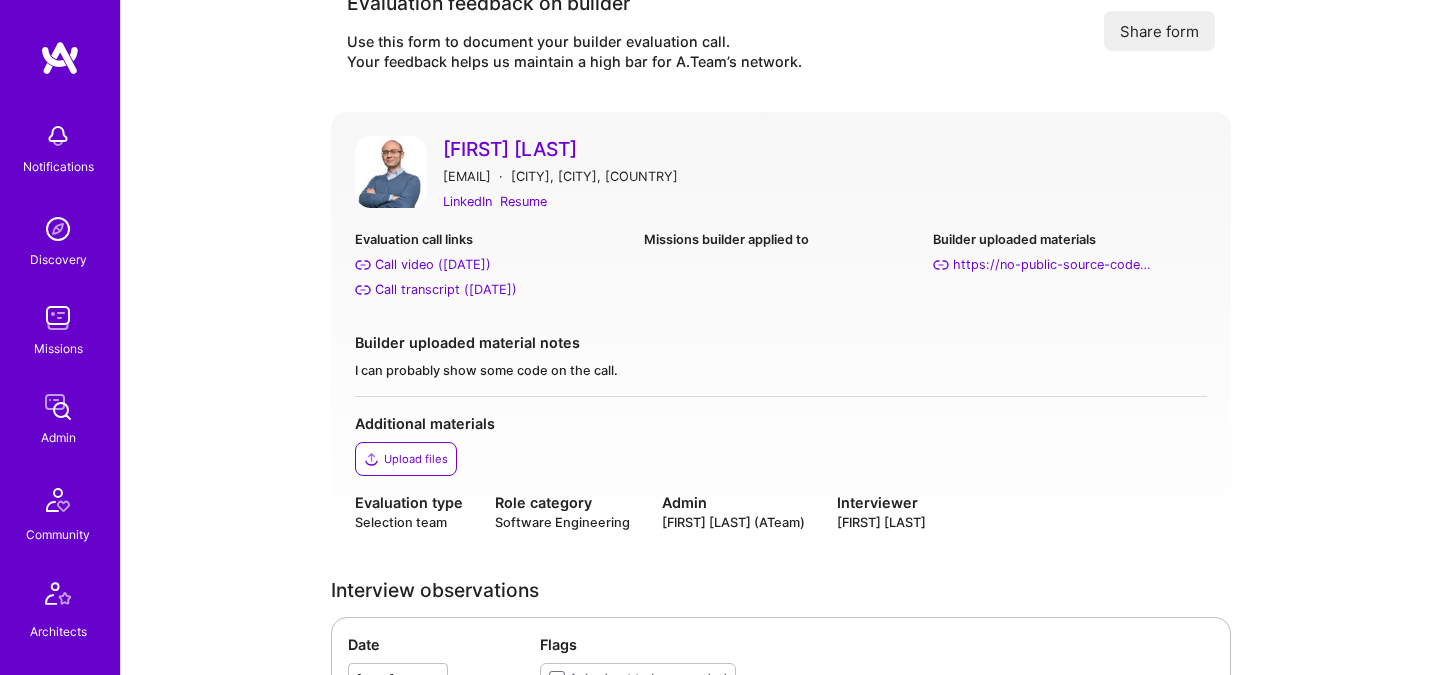 drag, startPoint x: 435, startPoint y: 146, endPoint x: 671, endPoint y: 144, distance: 236.00847 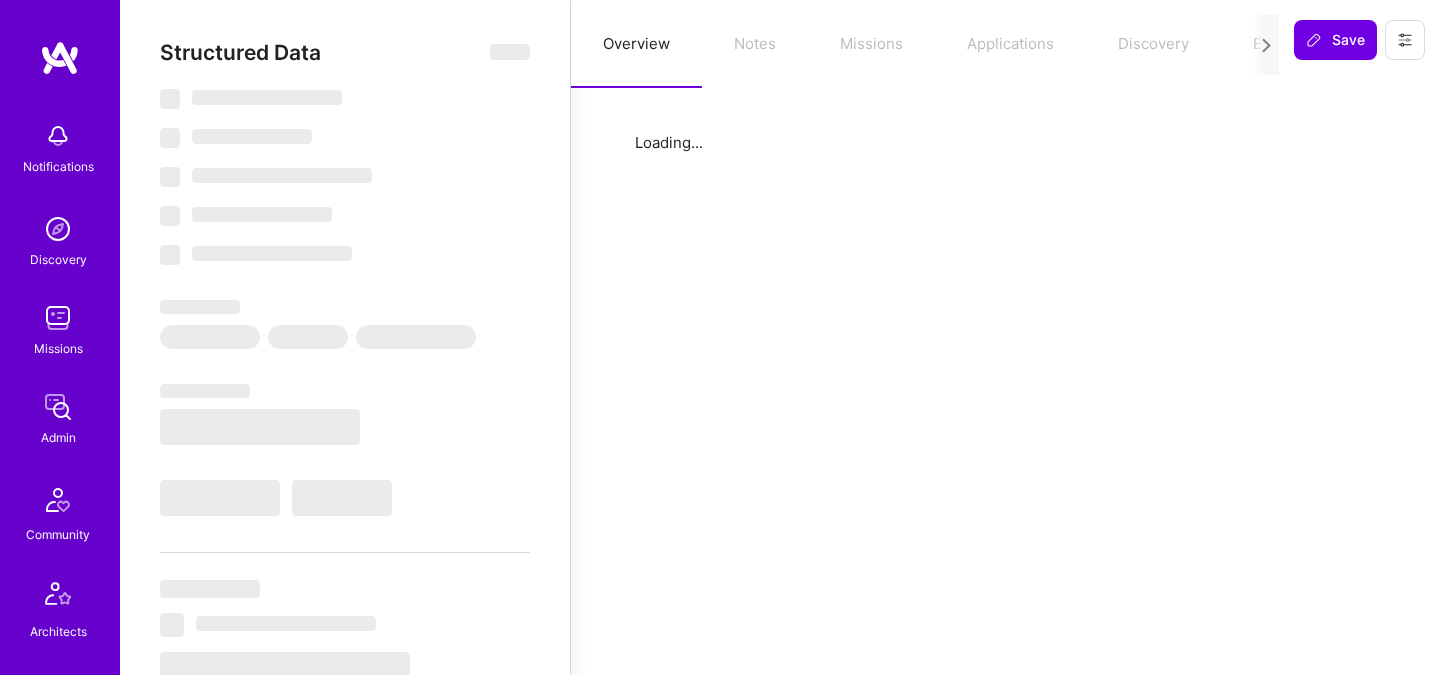 scroll, scrollTop: 0, scrollLeft: 0, axis: both 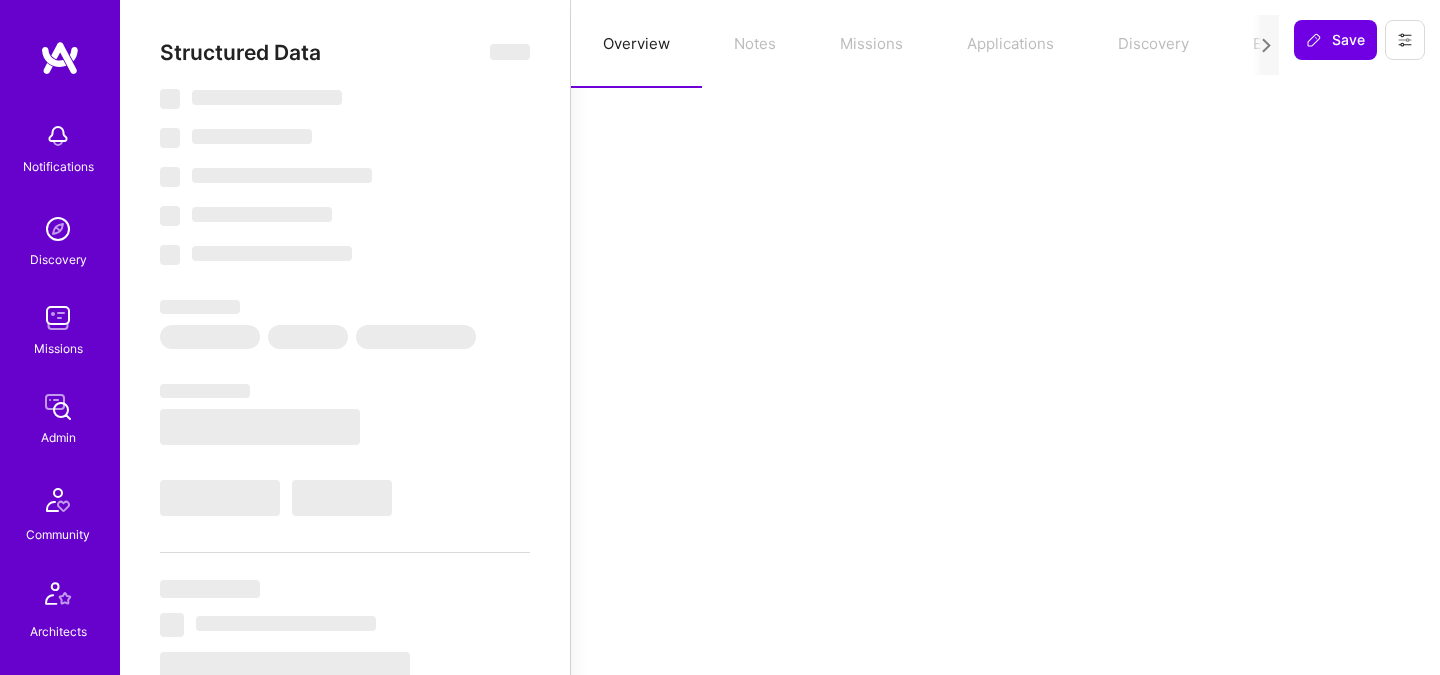 select on "Right Now" 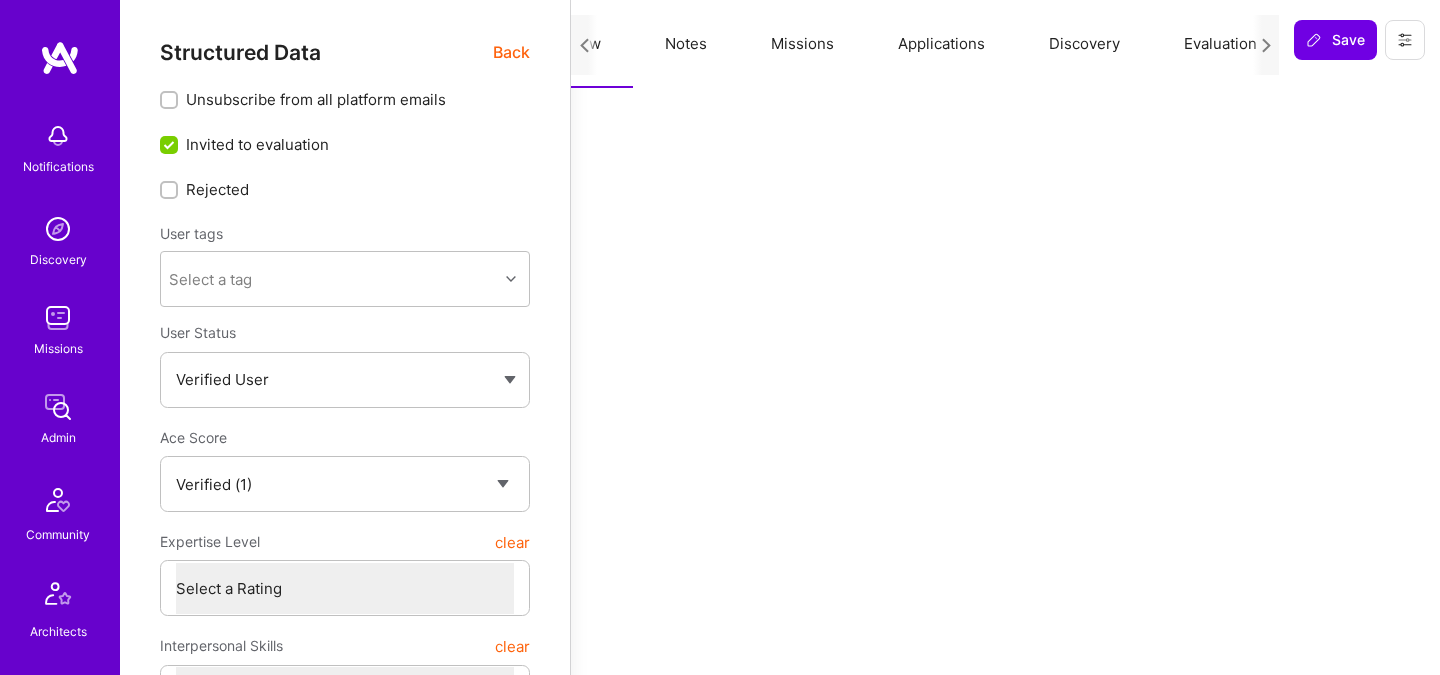 scroll, scrollTop: 0, scrollLeft: 76, axis: horizontal 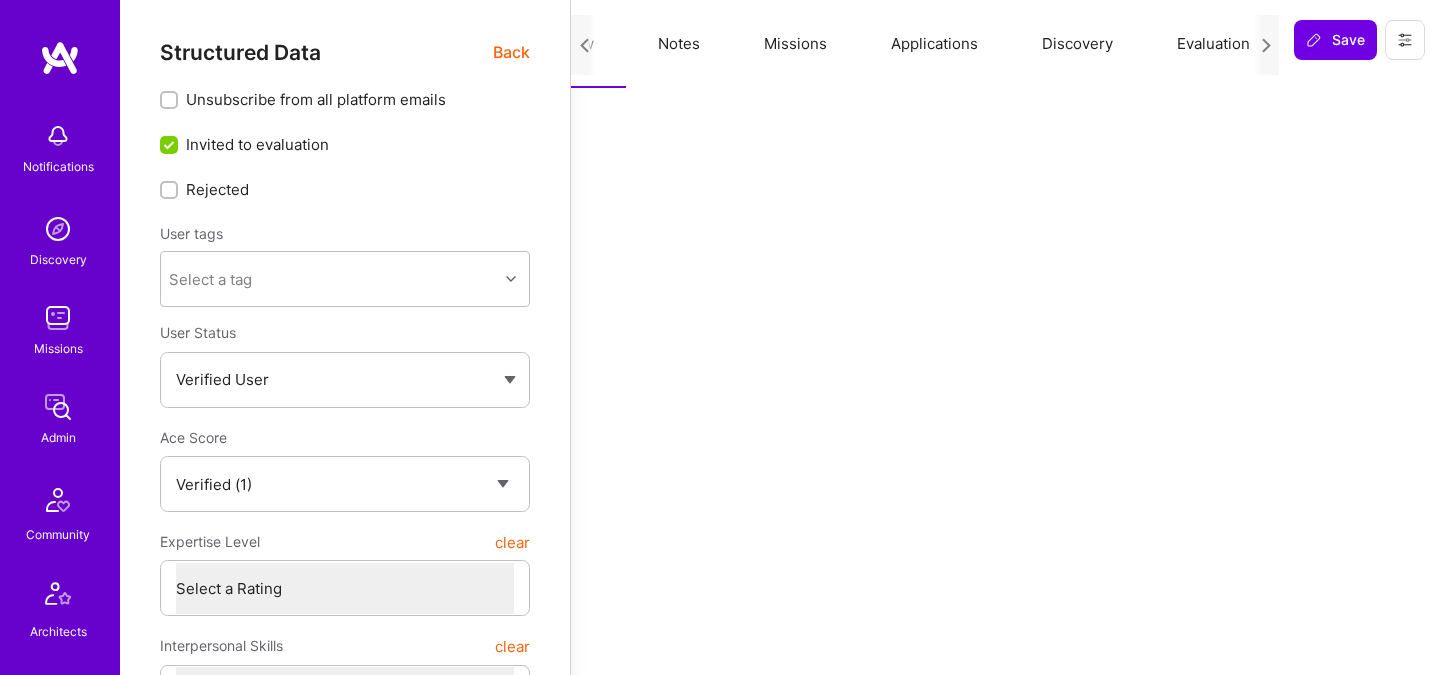 click on "Evaluation" at bounding box center [1213, 44] 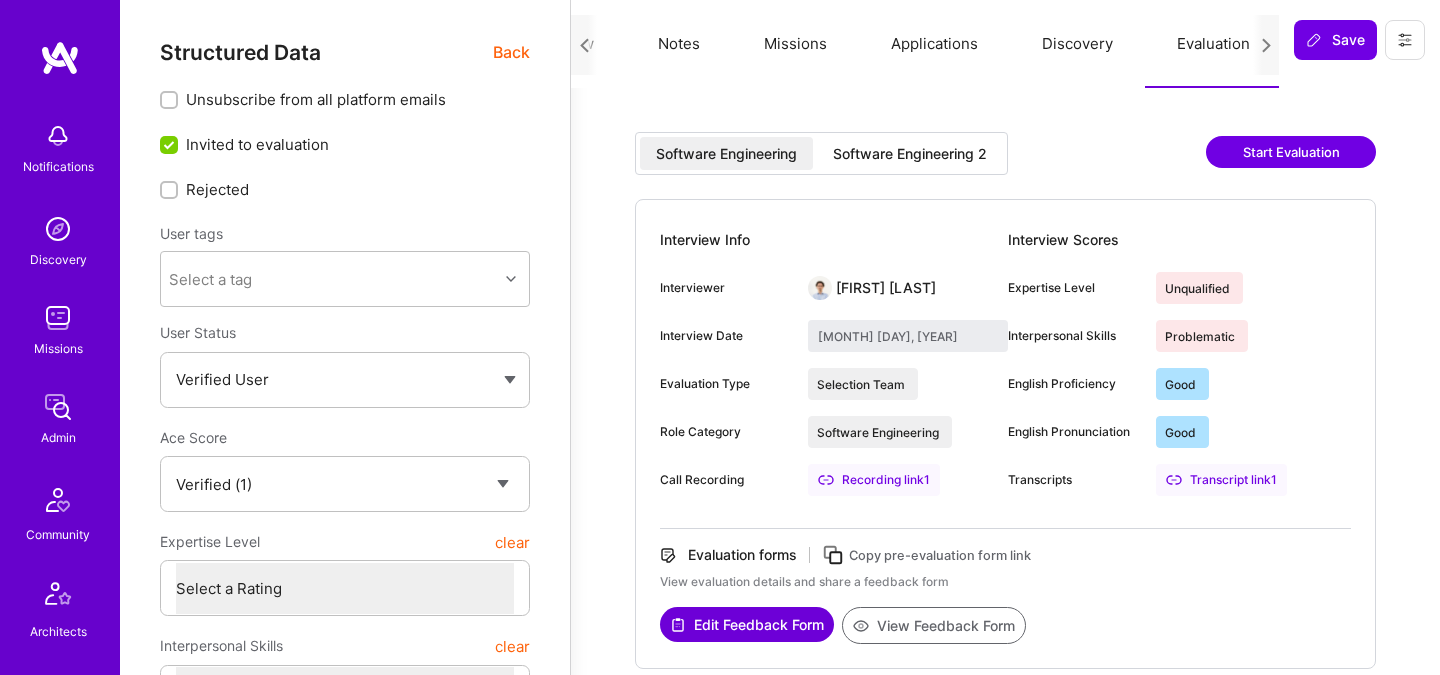 click on "Software Engineering 2" at bounding box center (910, 154) 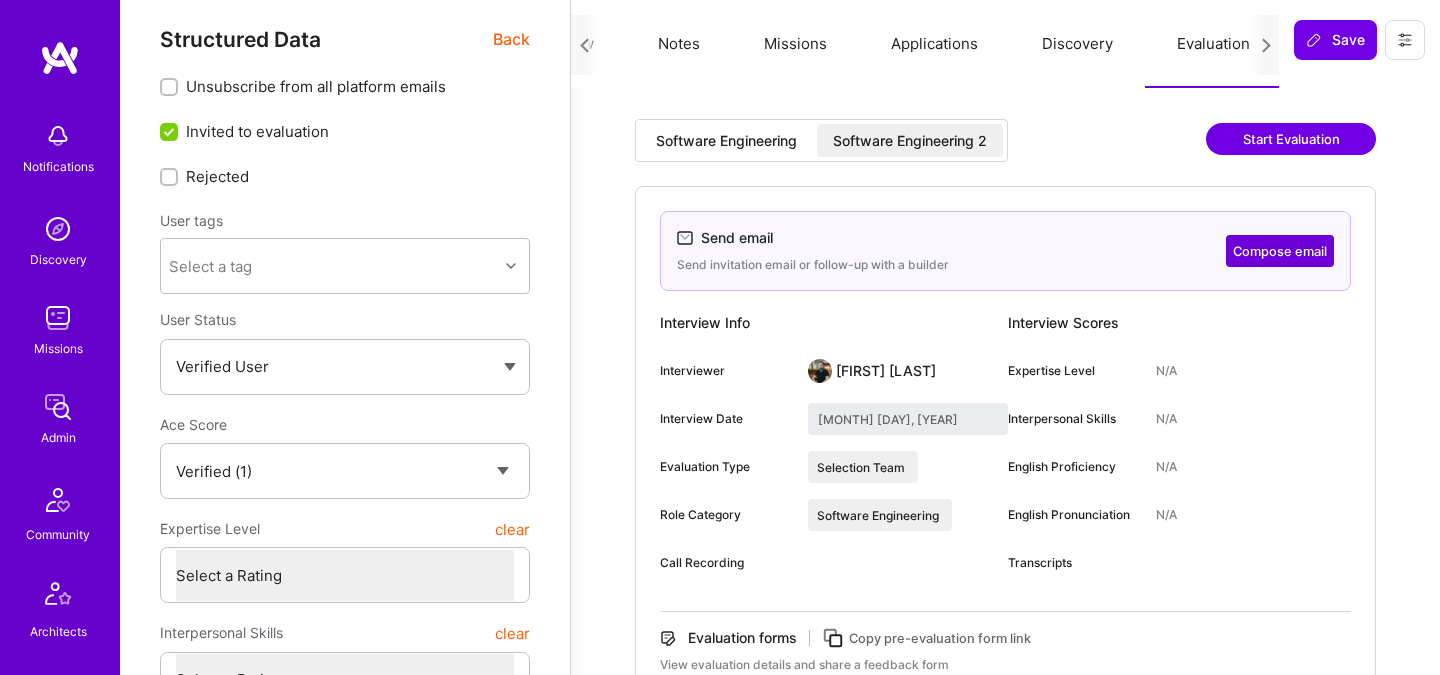 scroll, scrollTop: 0, scrollLeft: 0, axis: both 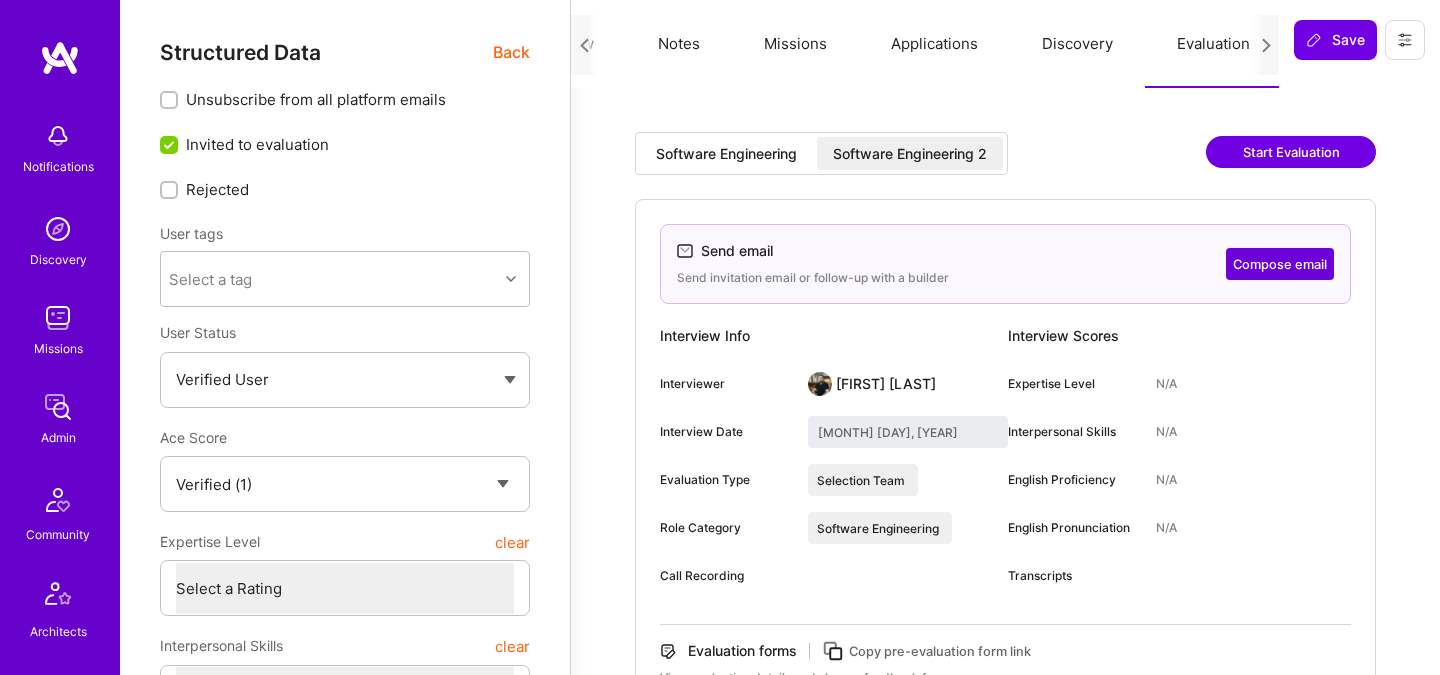 type 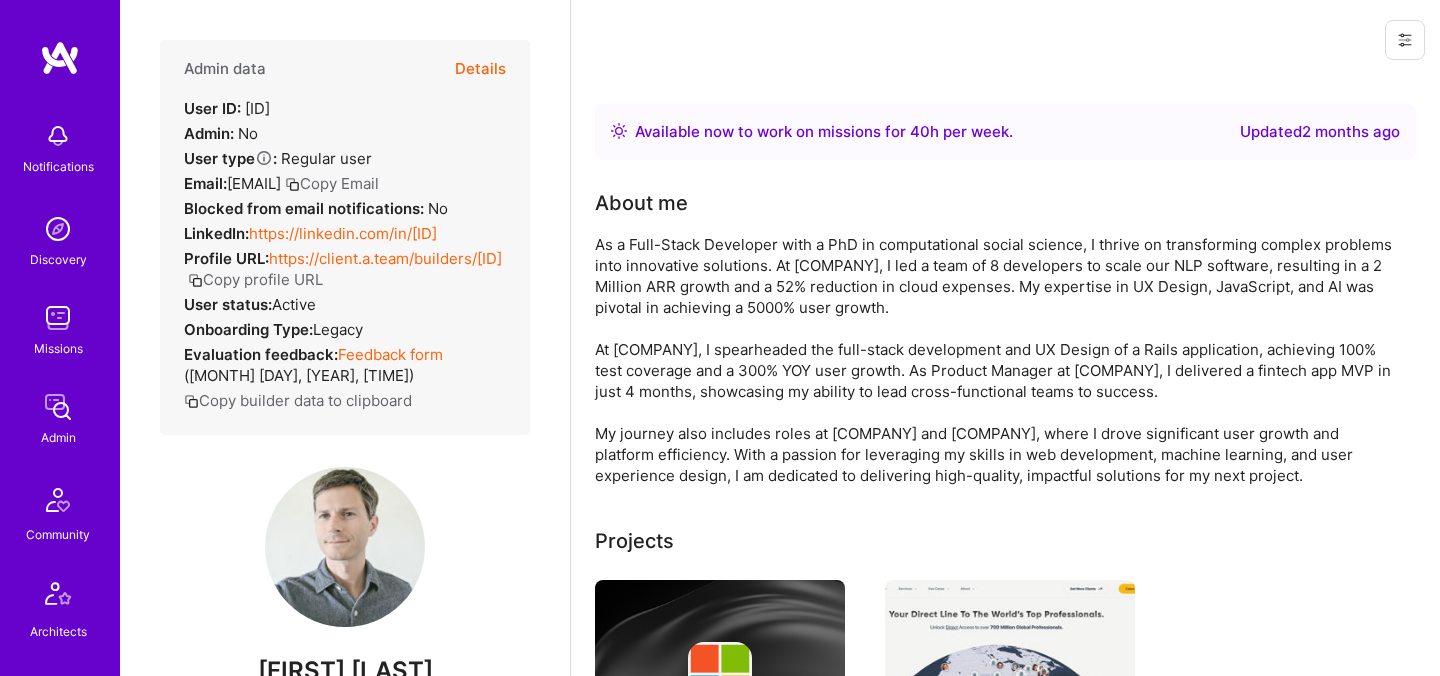 scroll, scrollTop: 305, scrollLeft: 0, axis: vertical 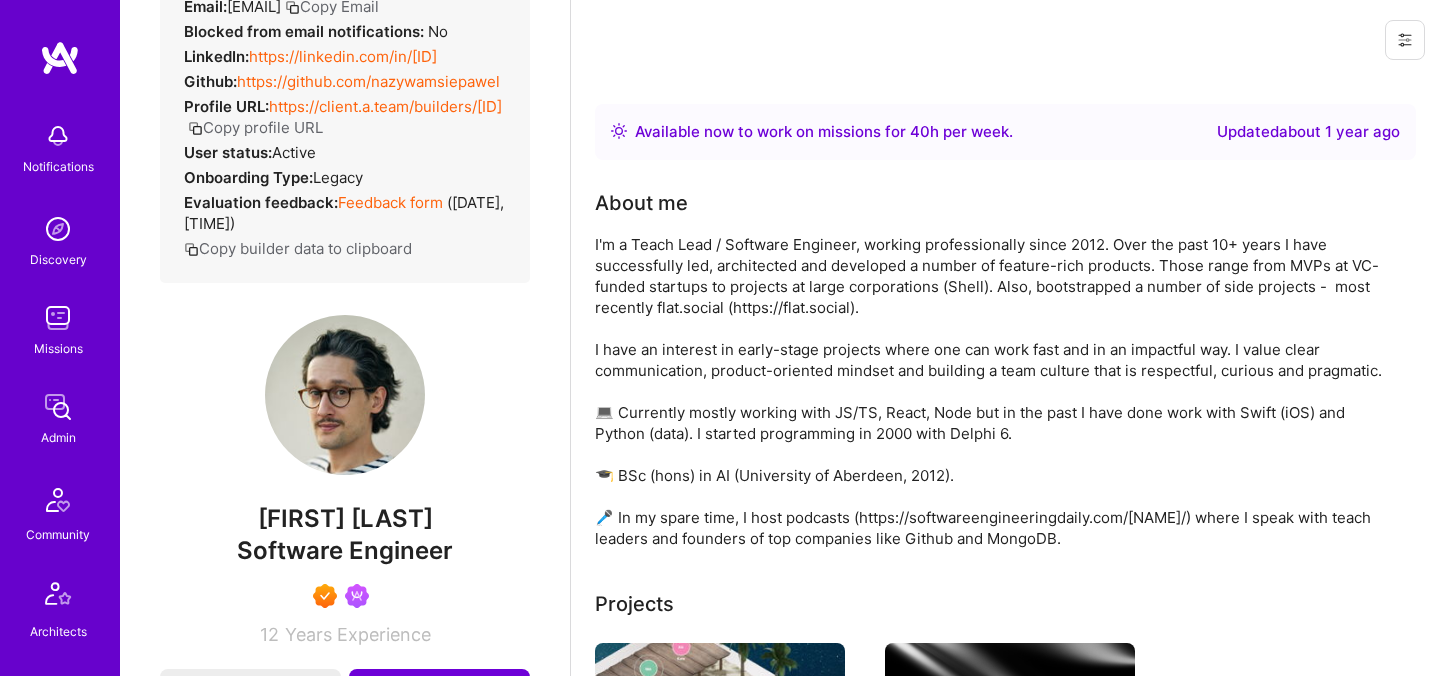 drag, startPoint x: 249, startPoint y: 559, endPoint x: 448, endPoint y: 562, distance: 199.02261 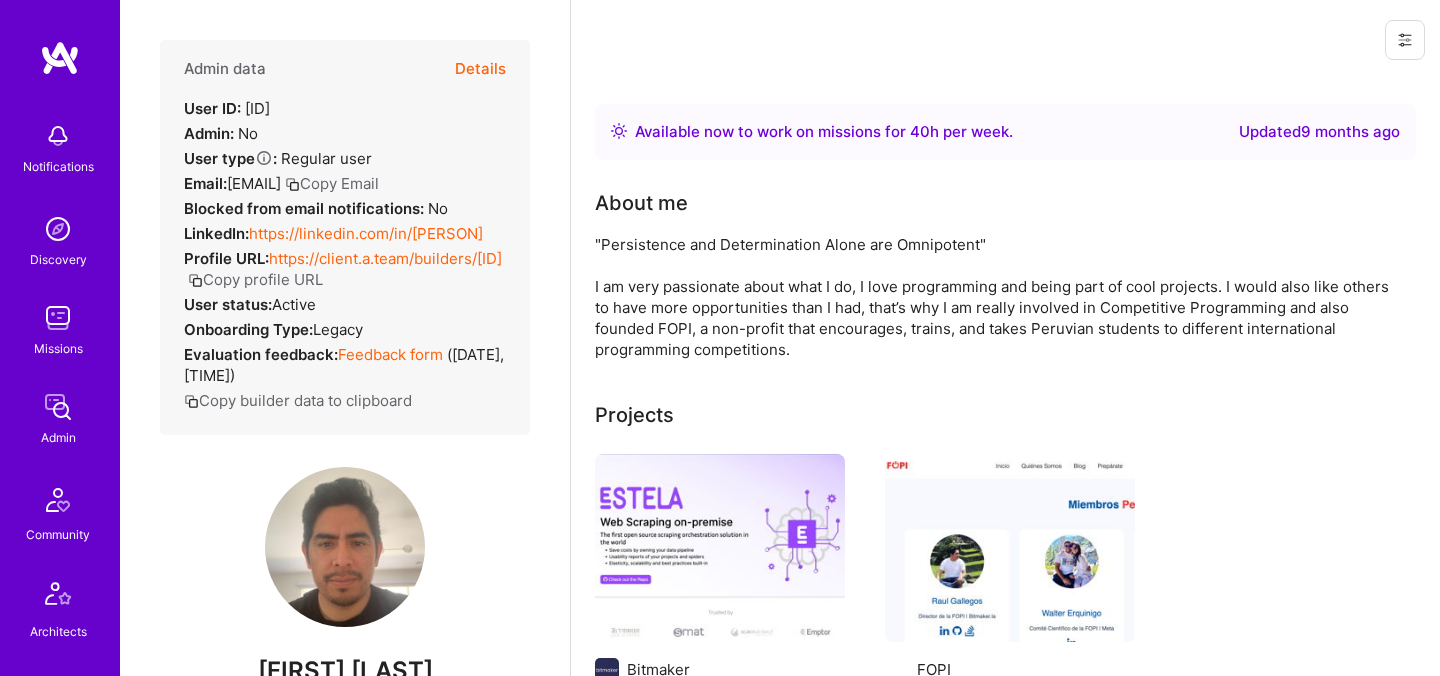 scroll, scrollTop: 0, scrollLeft: 0, axis: both 